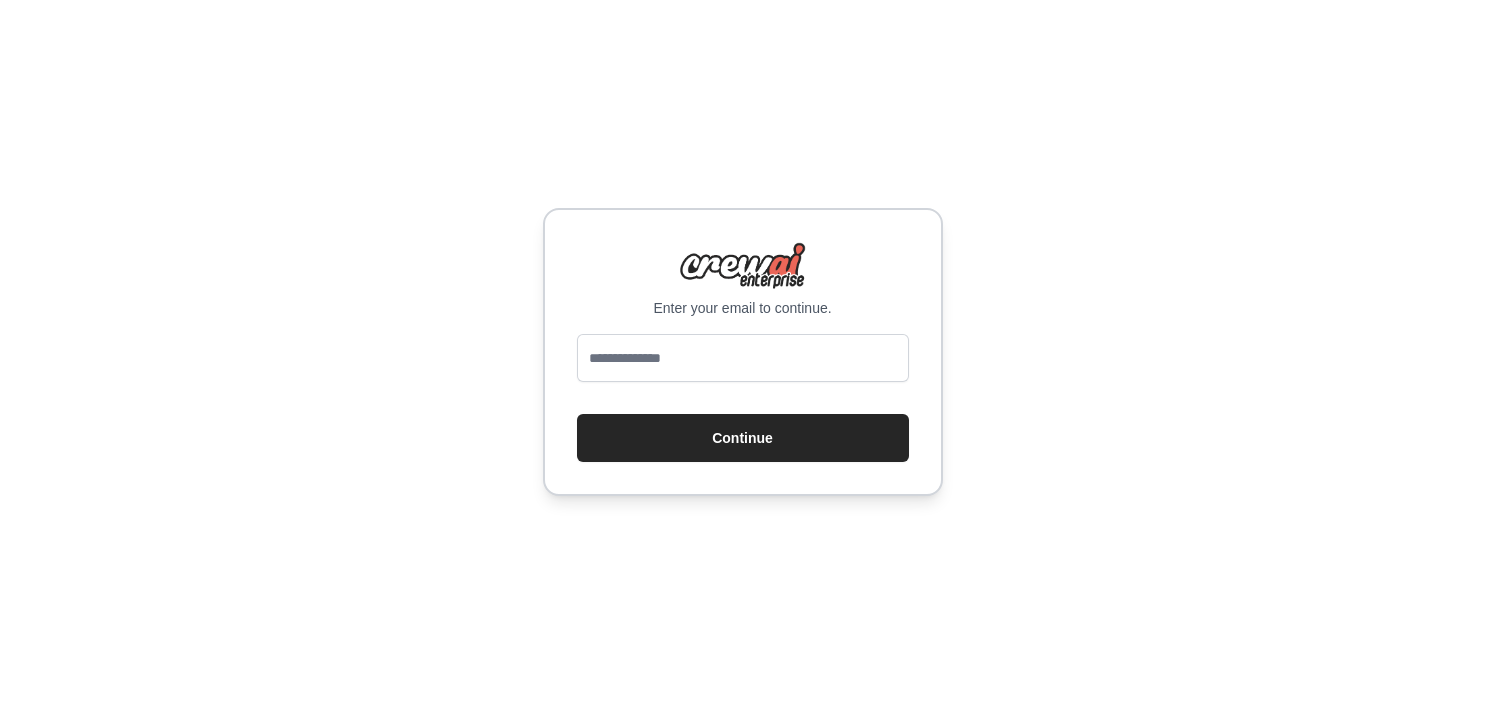 scroll, scrollTop: 0, scrollLeft: 0, axis: both 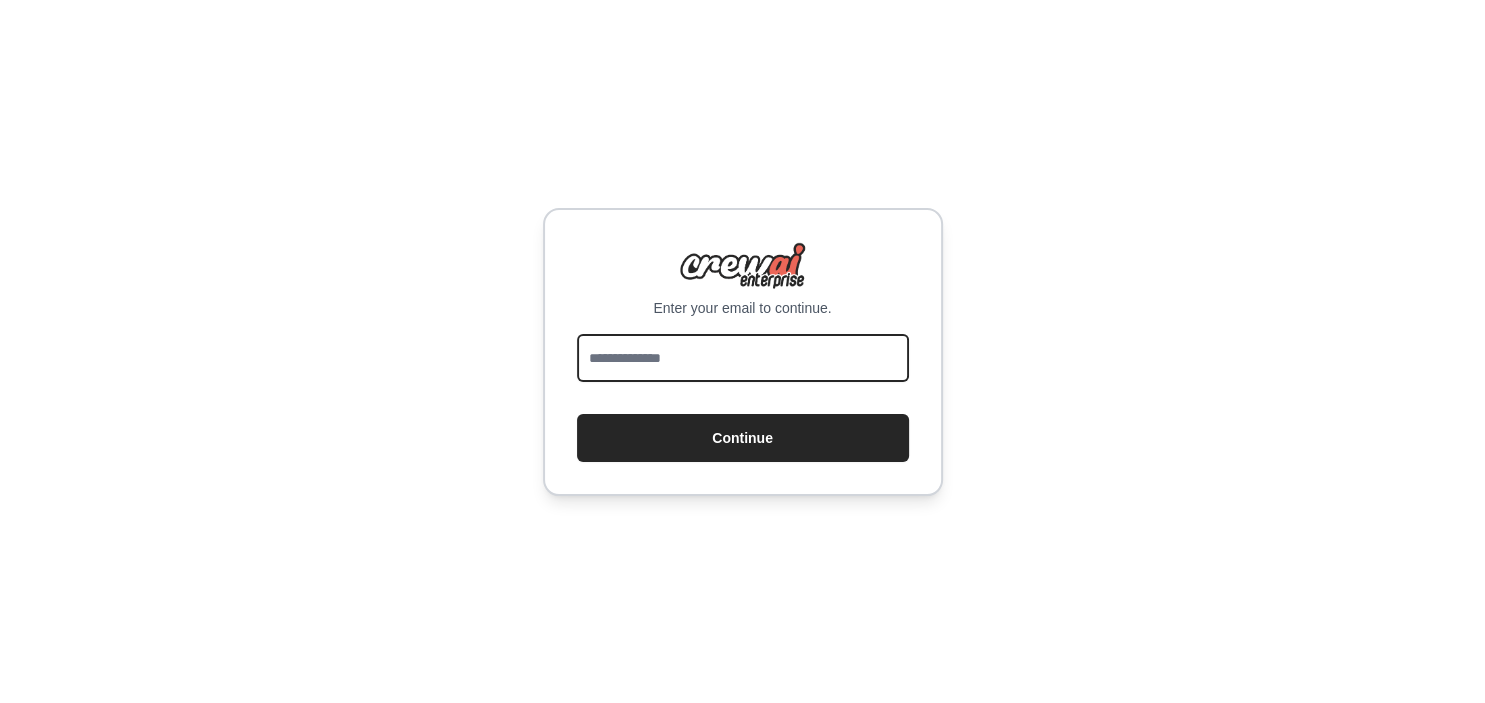 click at bounding box center [743, 358] 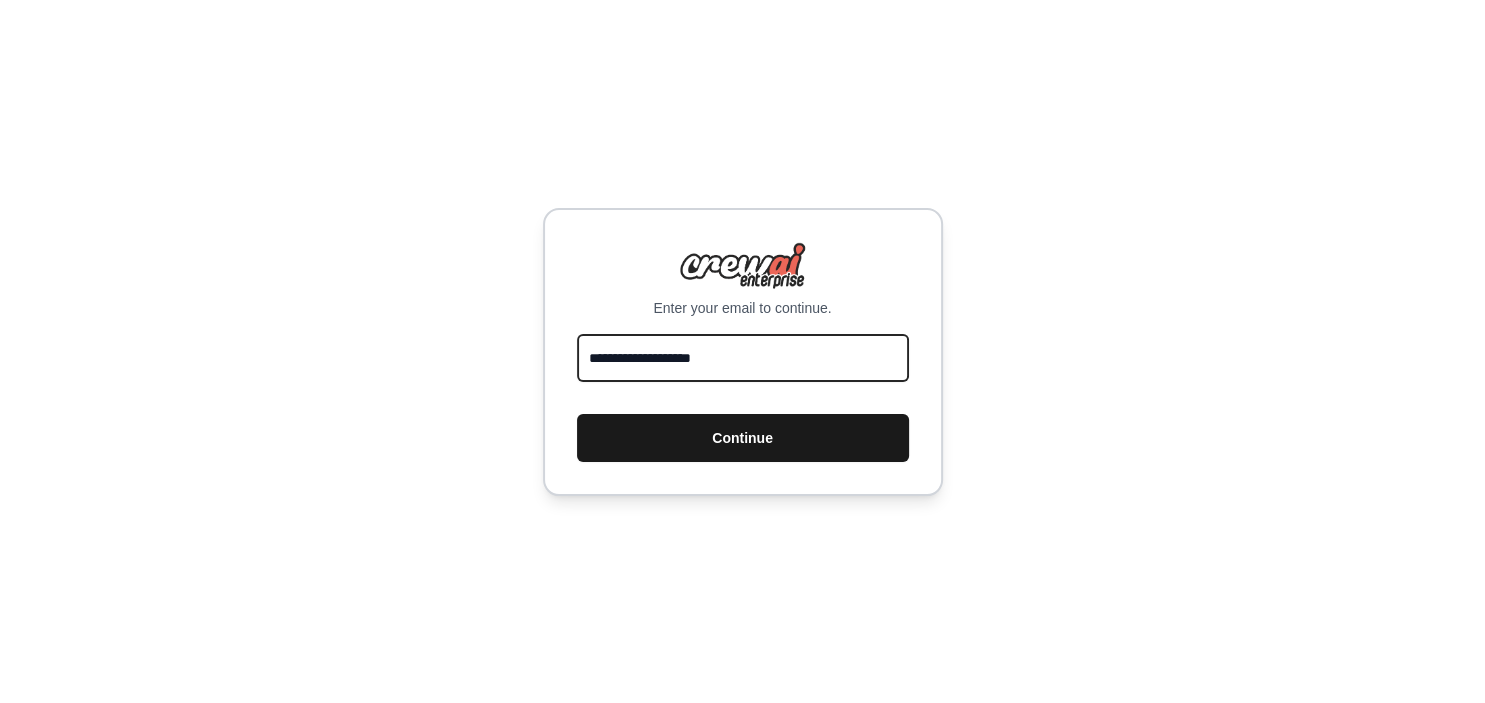 type on "**********" 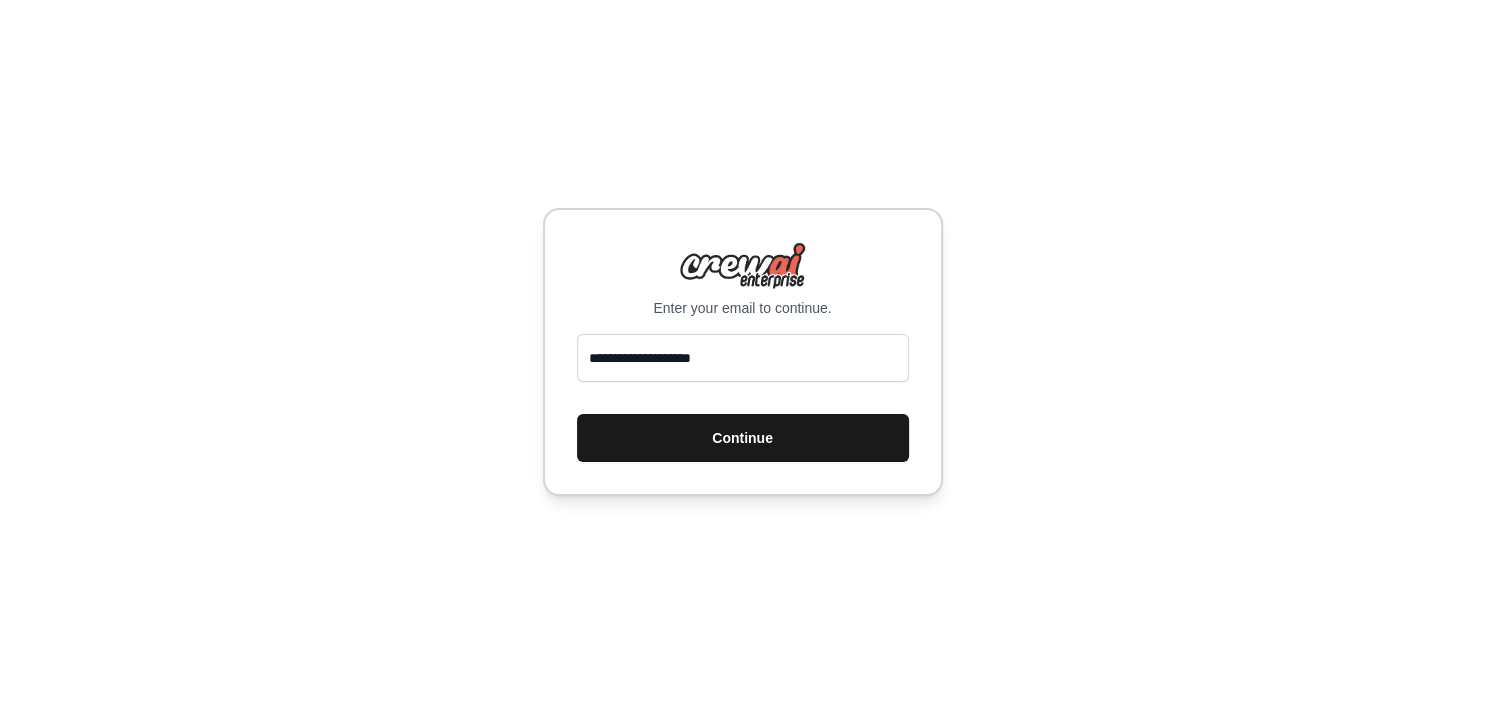 click on "Continue" at bounding box center [743, 438] 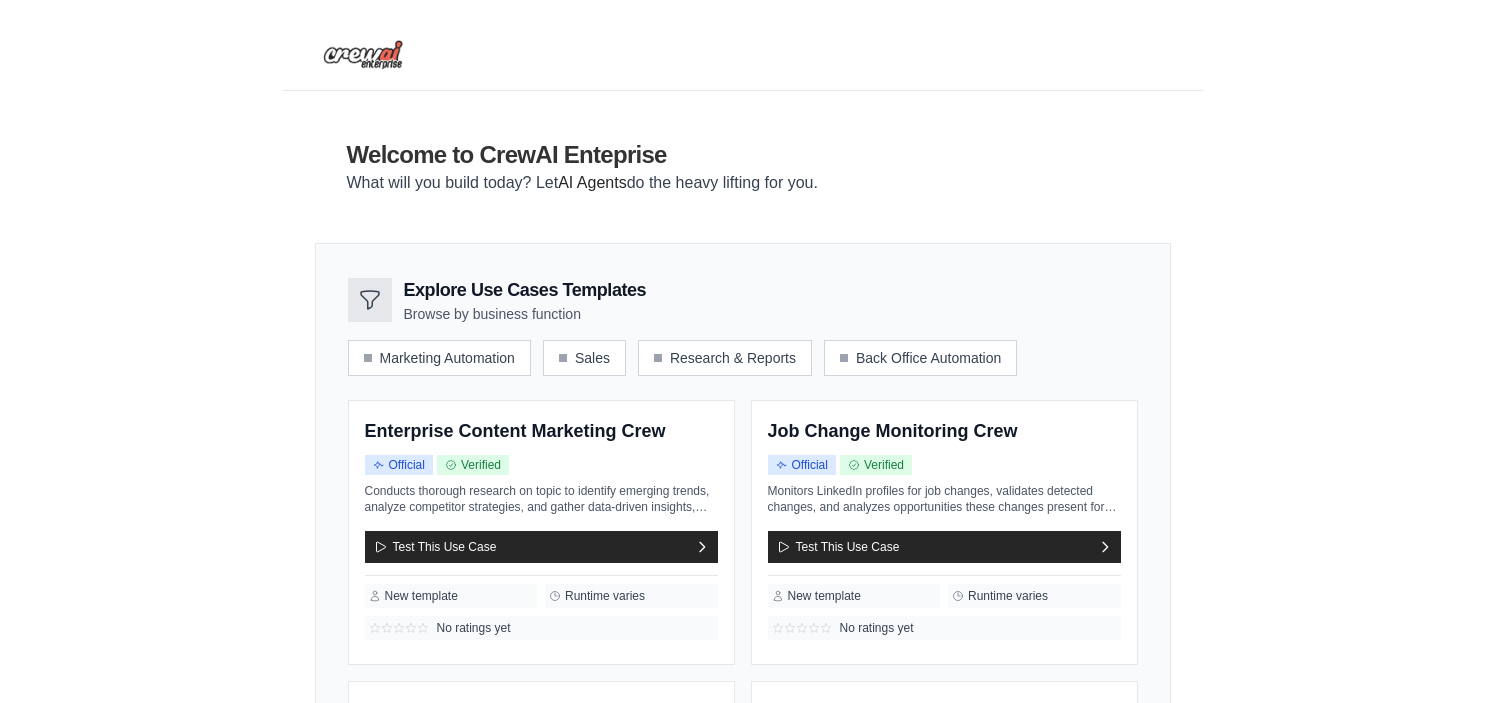 scroll, scrollTop: 0, scrollLeft: 0, axis: both 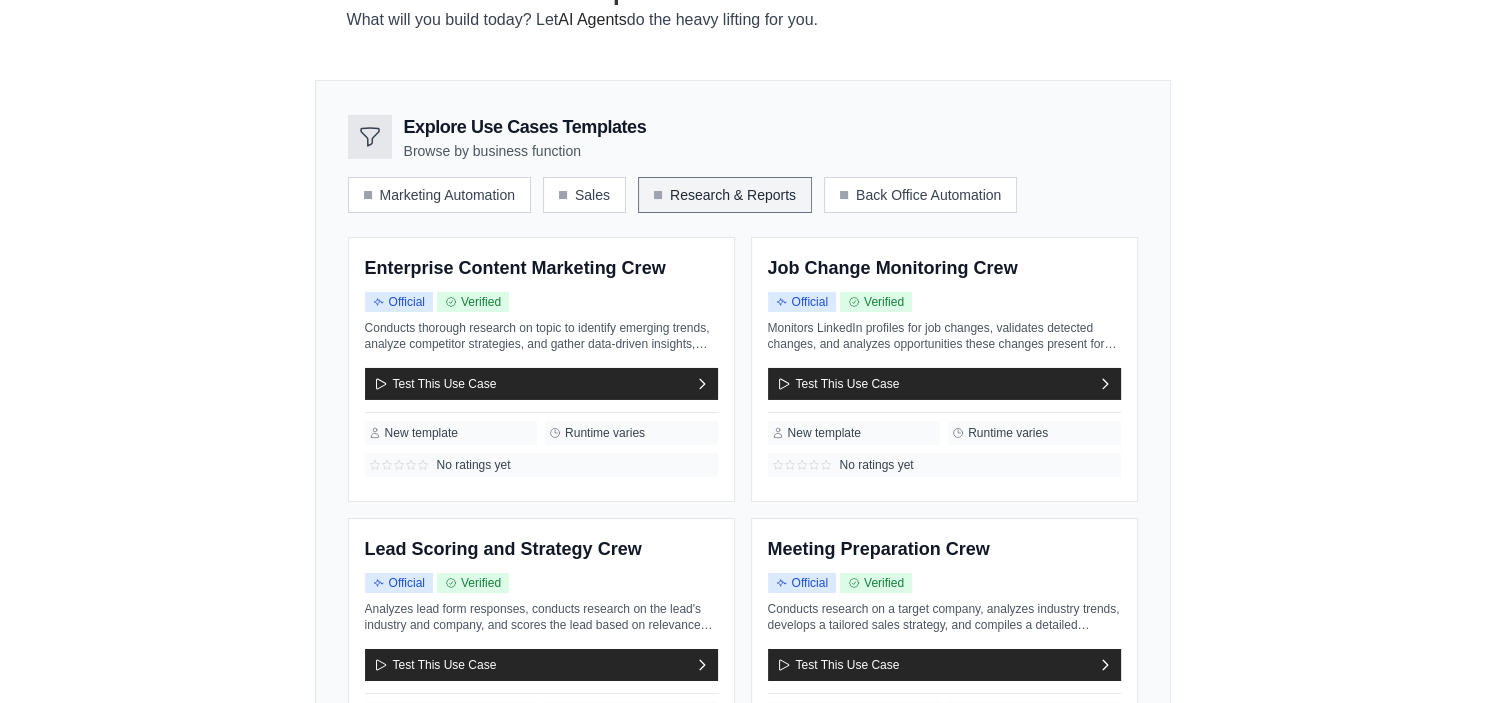 click on "Research & Reports" at bounding box center (725, 195) 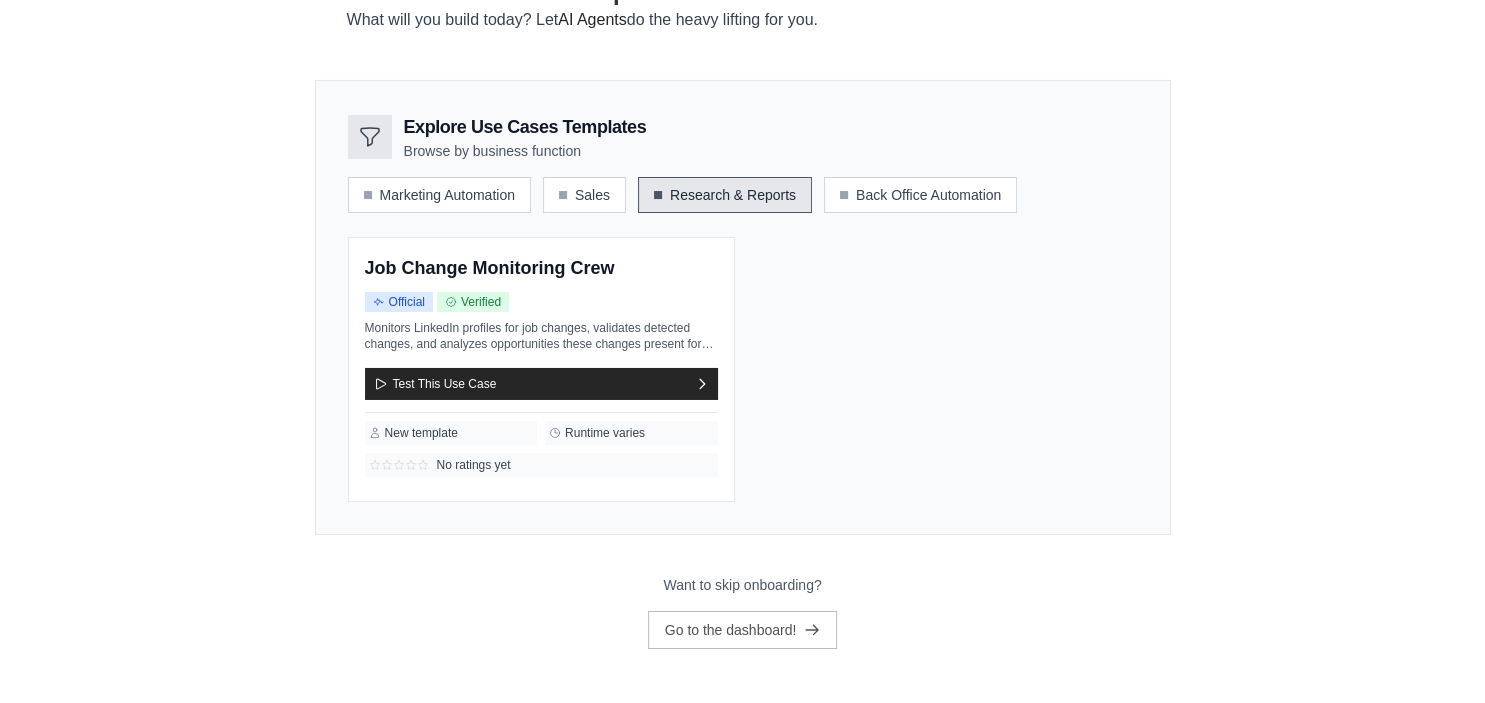scroll, scrollTop: 135, scrollLeft: 0, axis: vertical 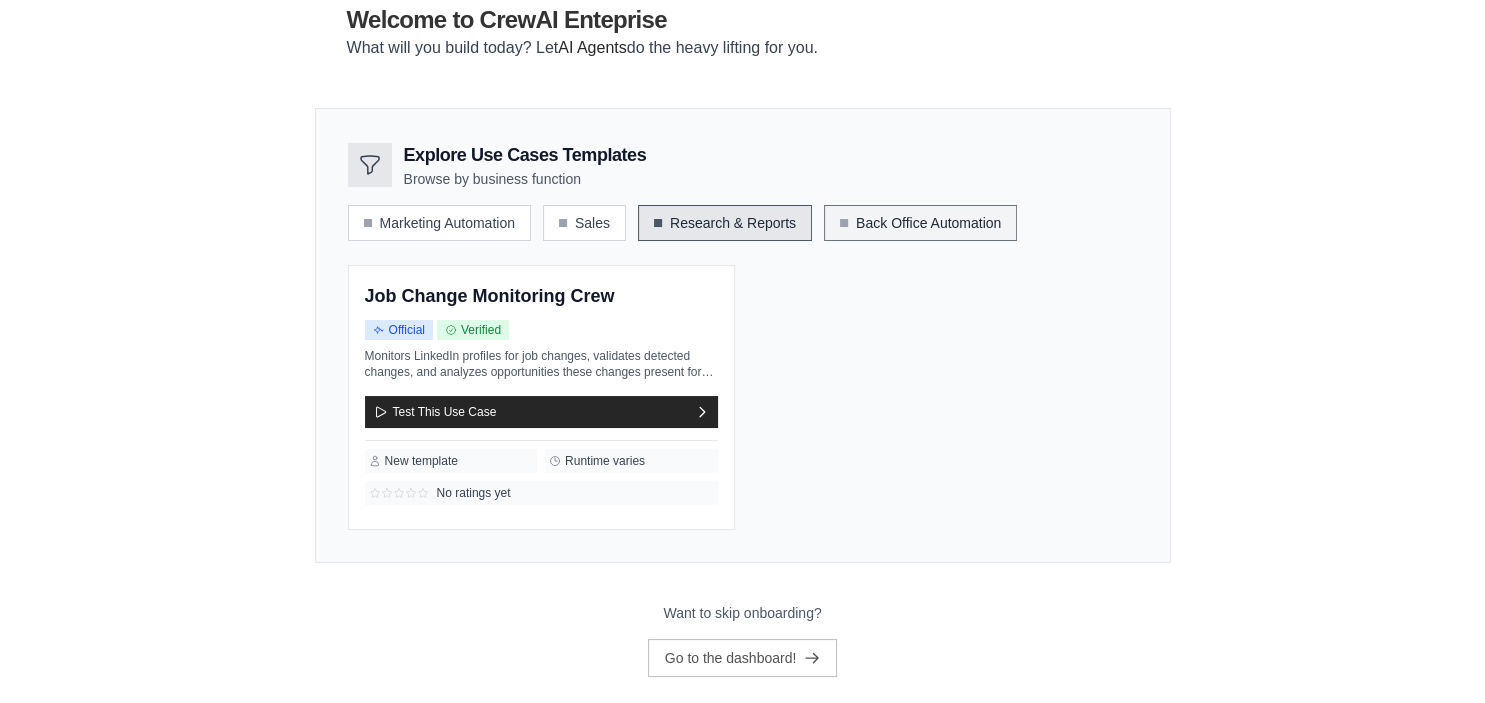 click on "Back Office Automation" at bounding box center [920, 223] 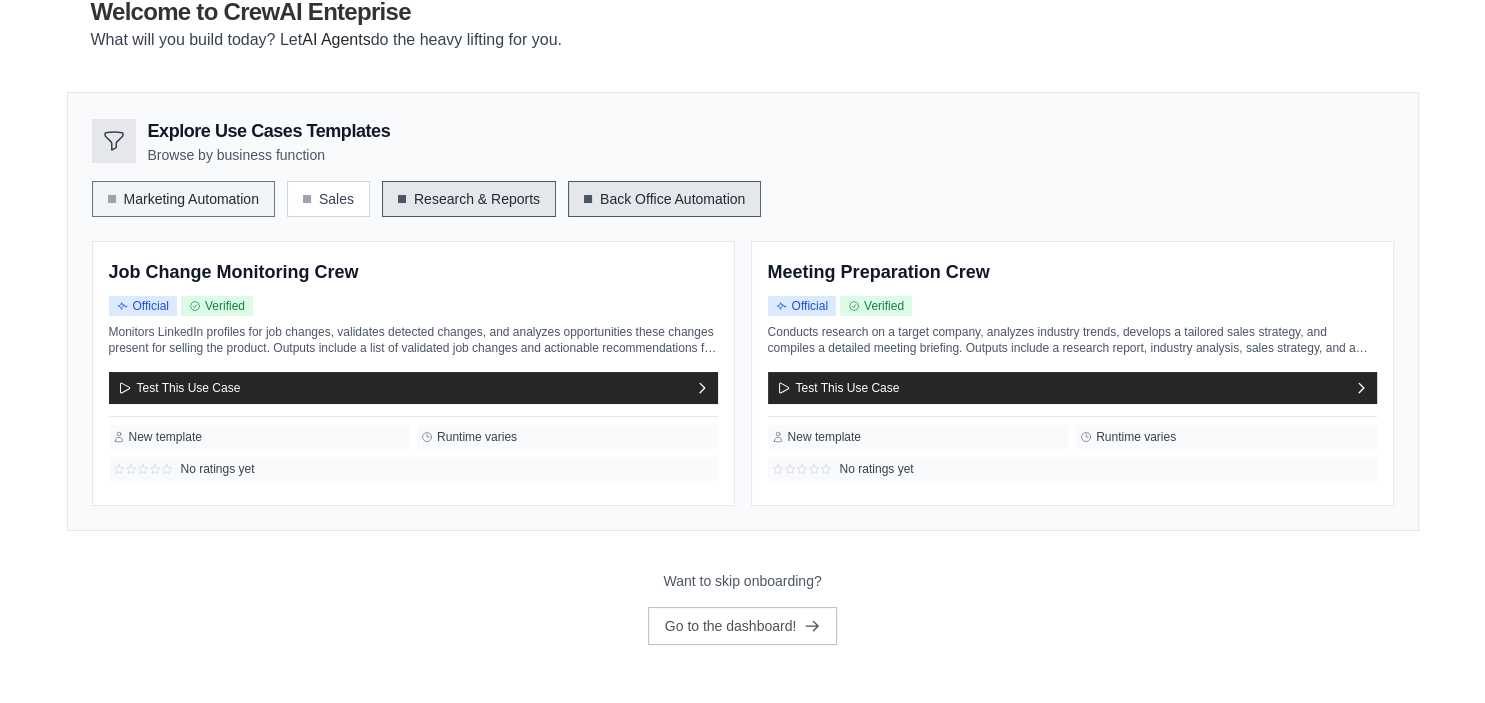 click on "Marketing Automation" at bounding box center [183, 199] 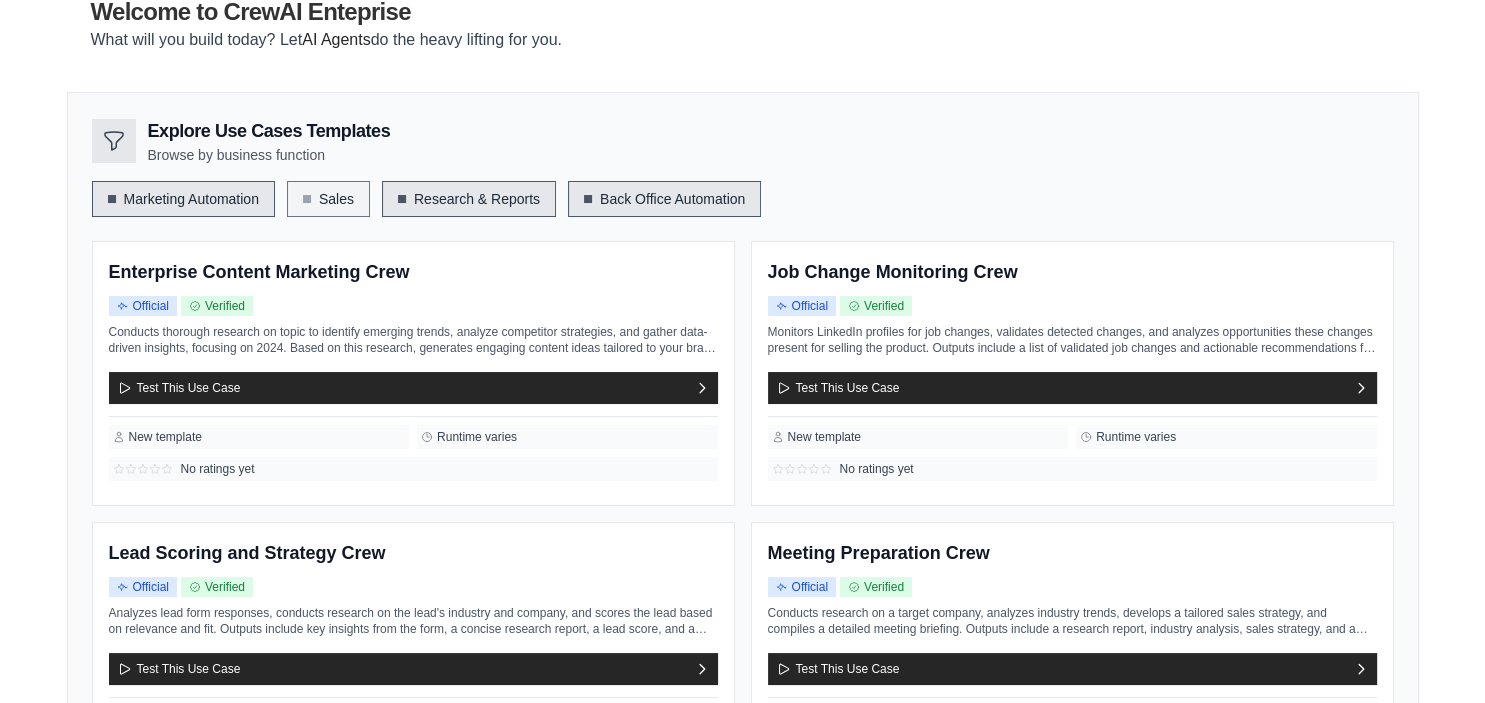click on "Sales" at bounding box center [328, 199] 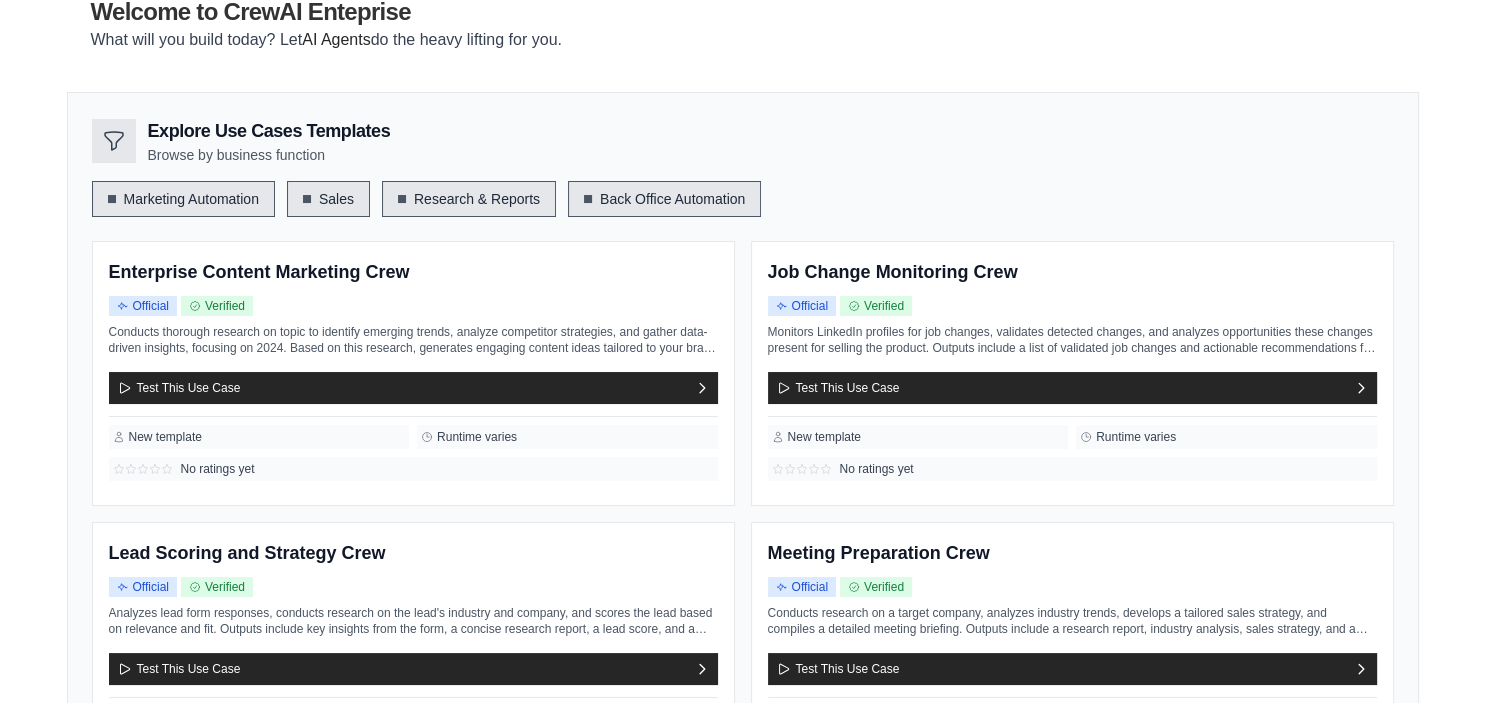 click on "Marketing Automation" at bounding box center [183, 199] 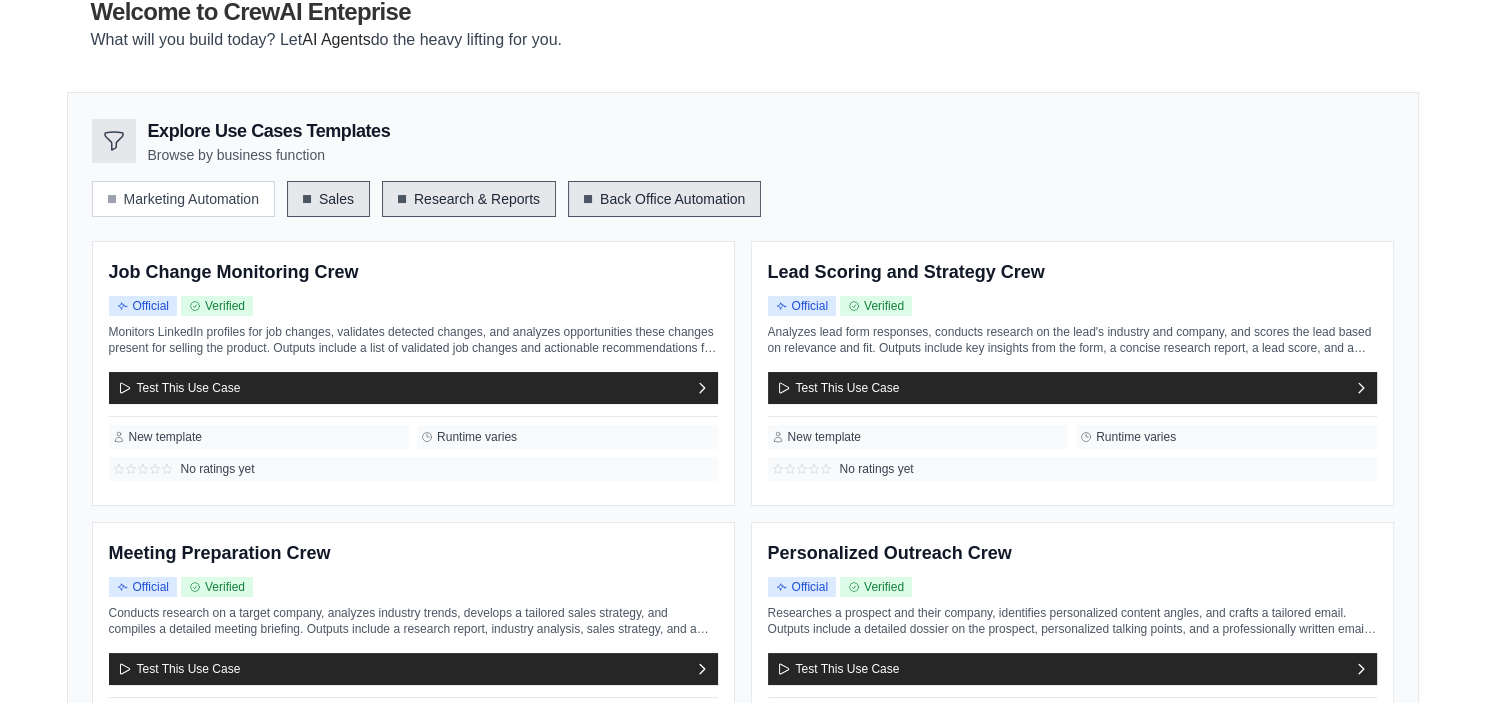 click on "Sales" at bounding box center (328, 199) 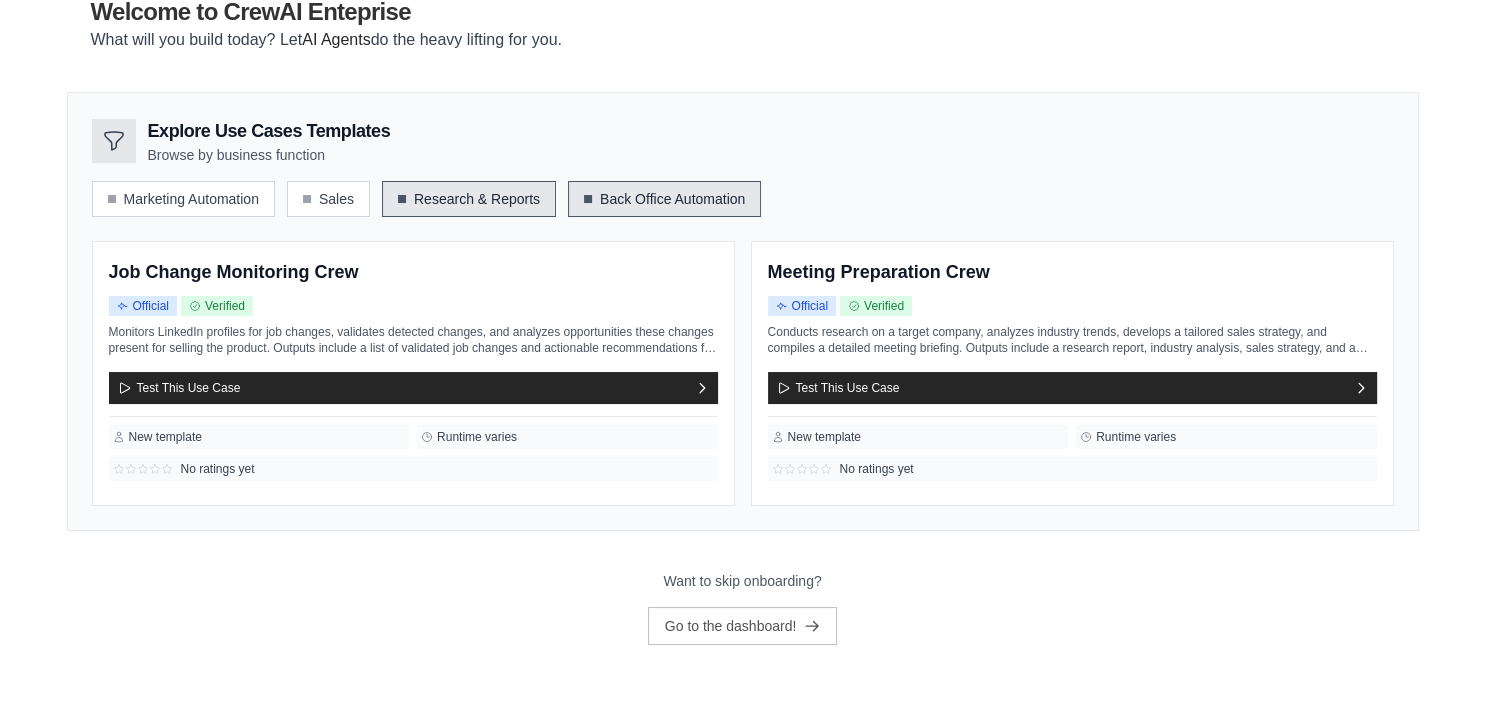 click on "Research & Reports" at bounding box center [469, 199] 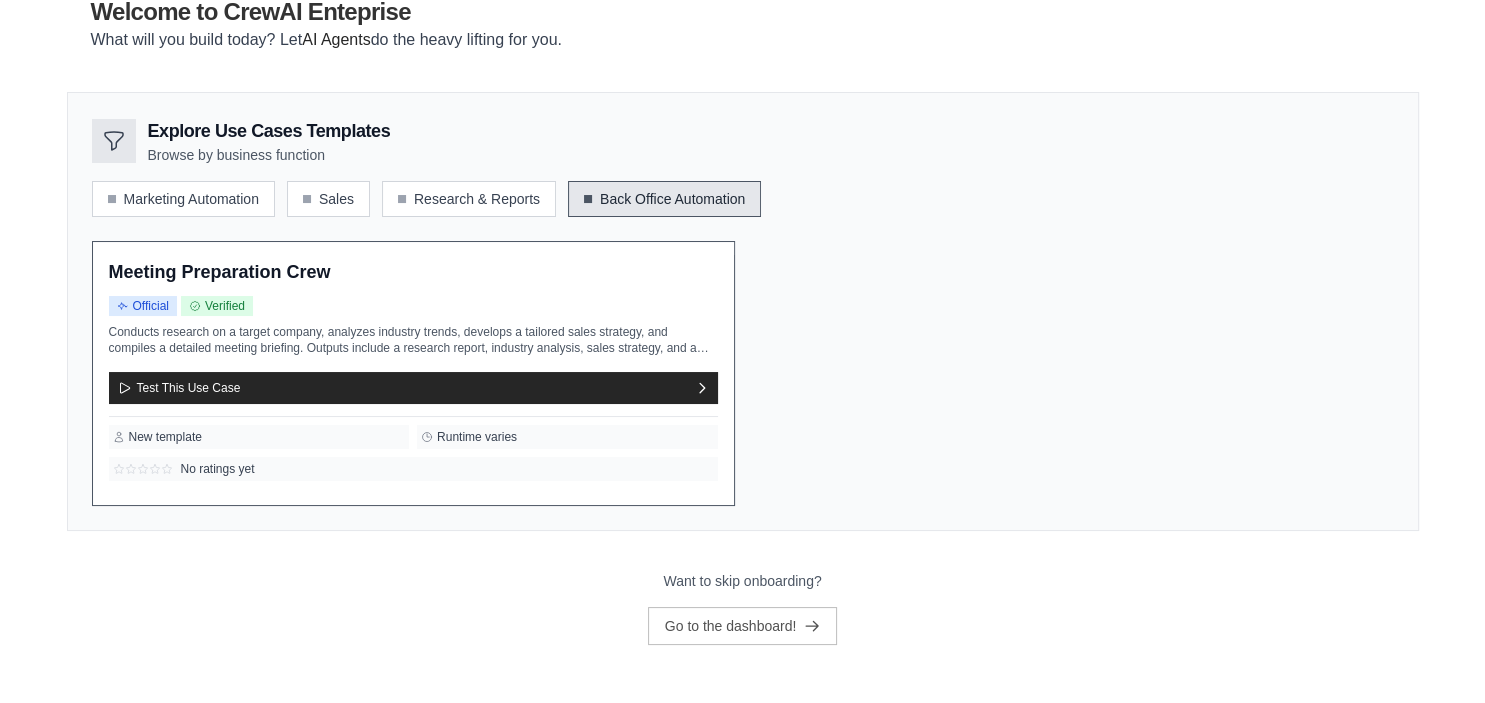 click on "Meeting Preparation Crew
Official
Verified
Test This Use Case" at bounding box center [413, 373] 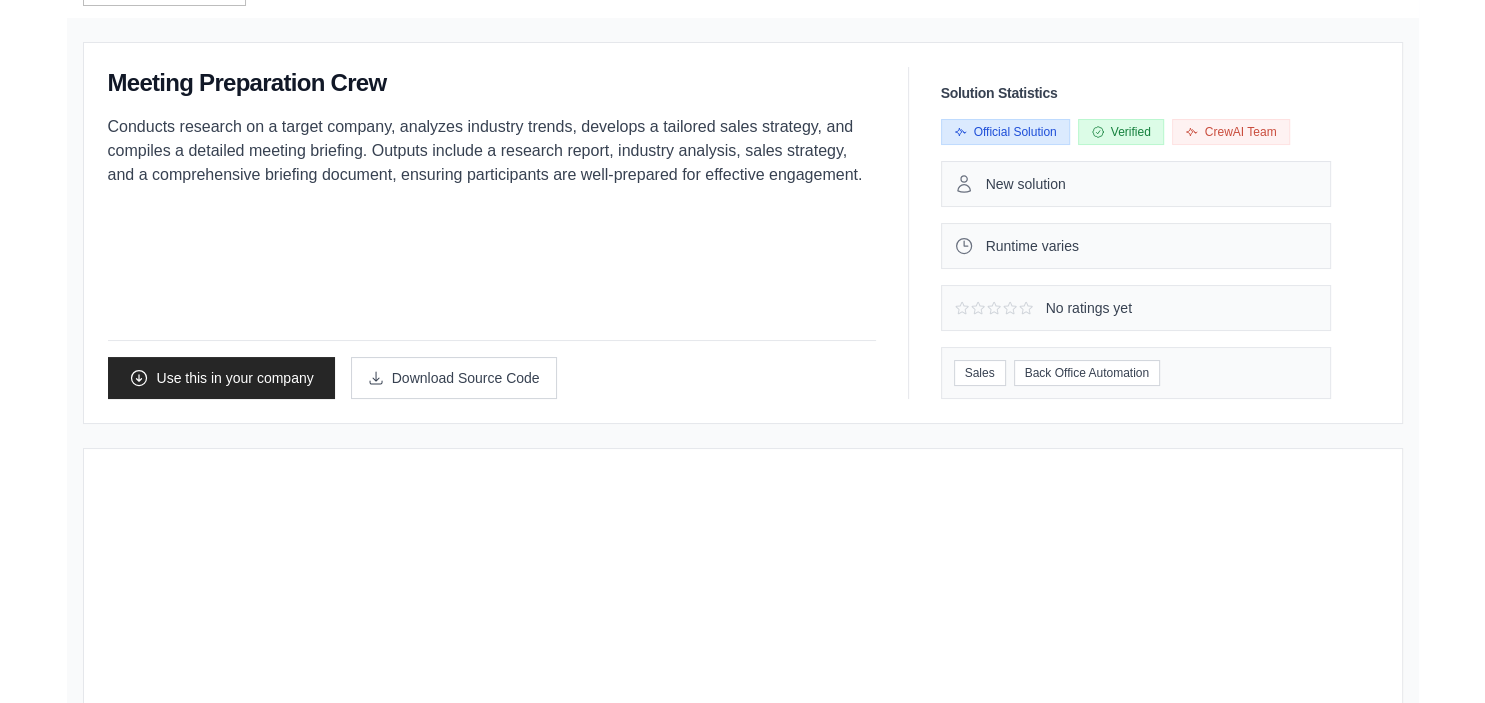 scroll, scrollTop: 0, scrollLeft: 0, axis: both 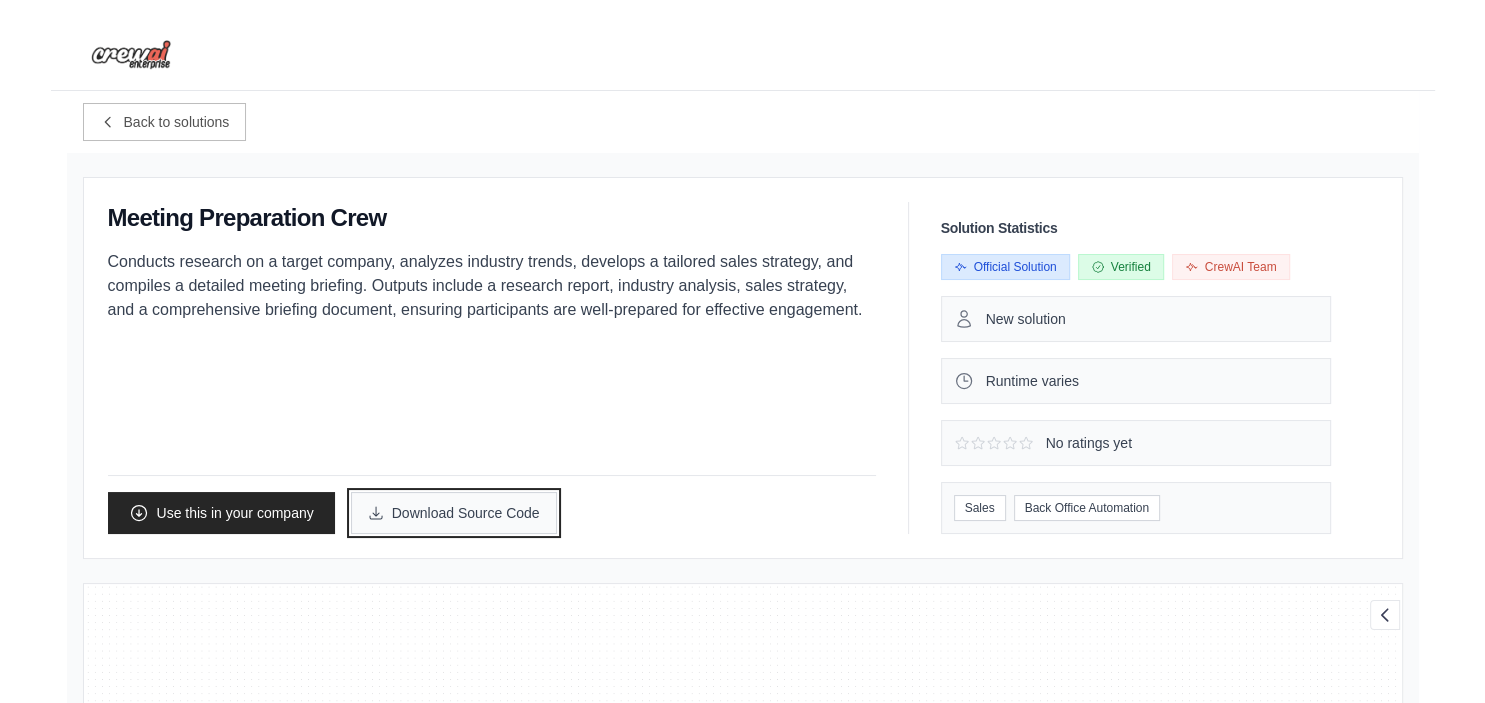 click on "Download Source Code" at bounding box center (454, 513) 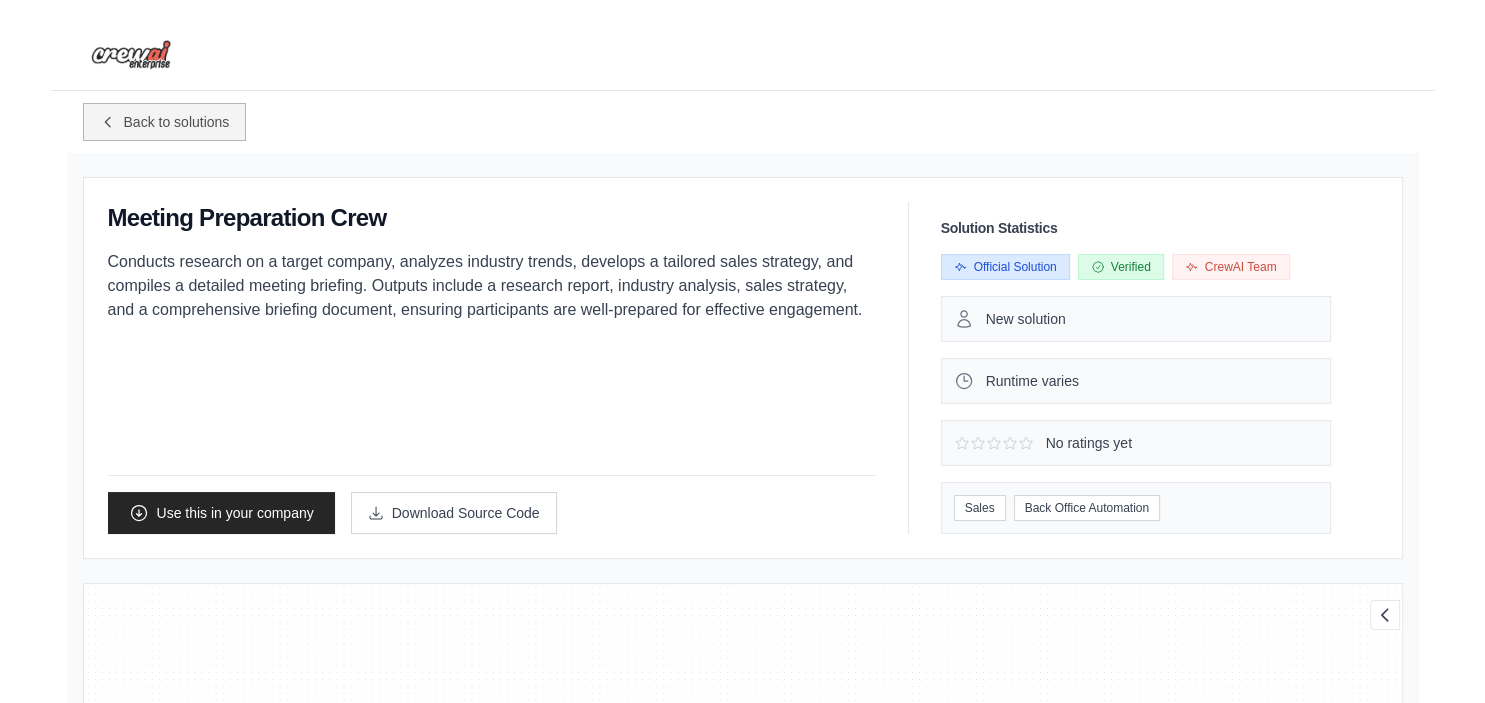 click on "Back to solutions" at bounding box center (177, 122) 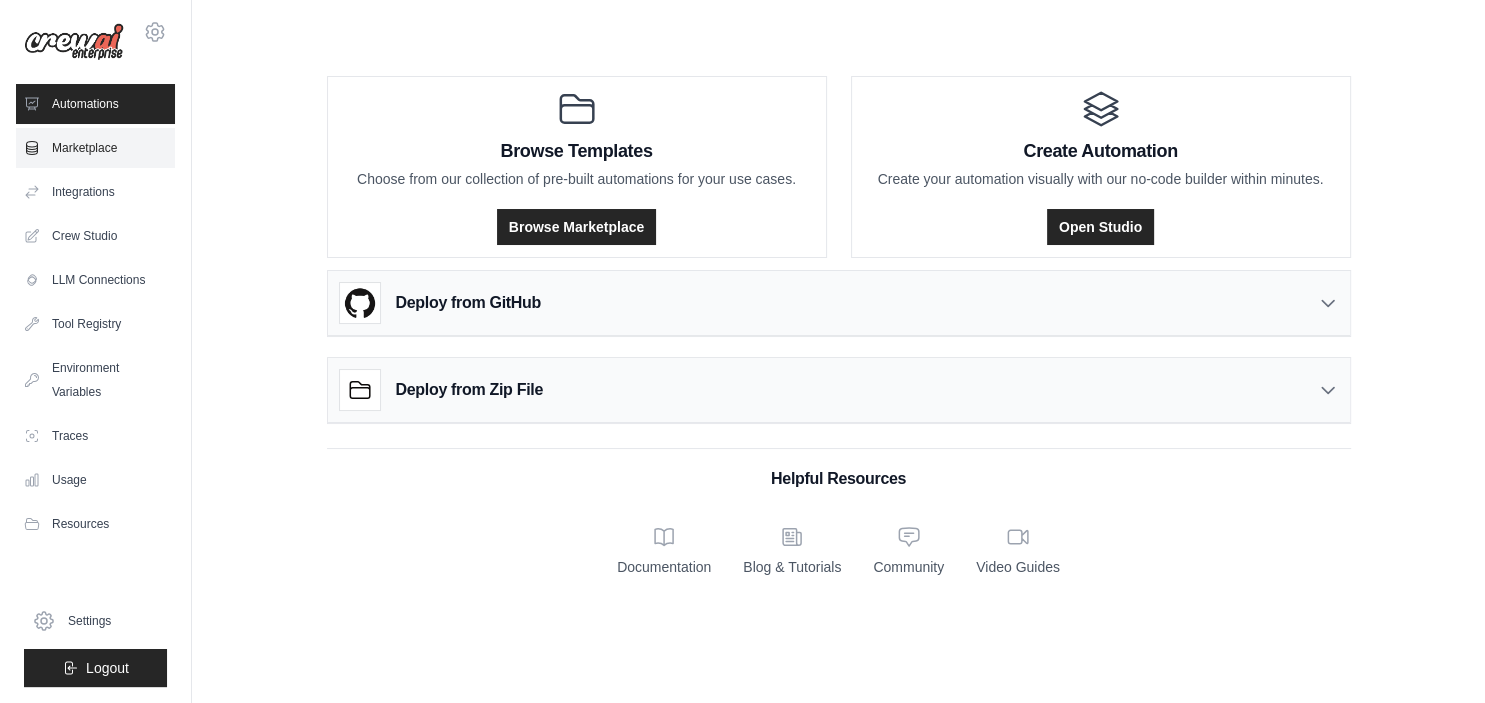click on "Marketplace" at bounding box center [95, 148] 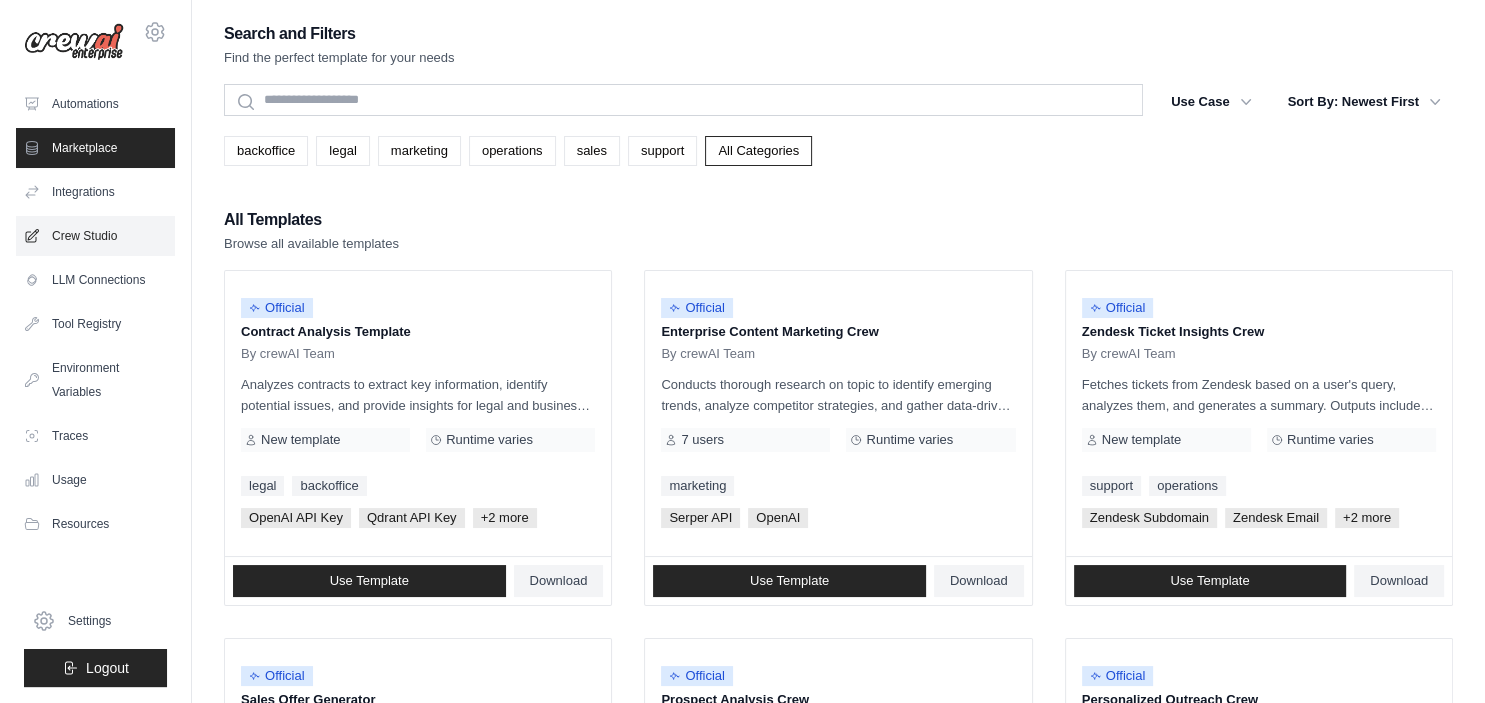 click on "Crew Studio" at bounding box center [95, 236] 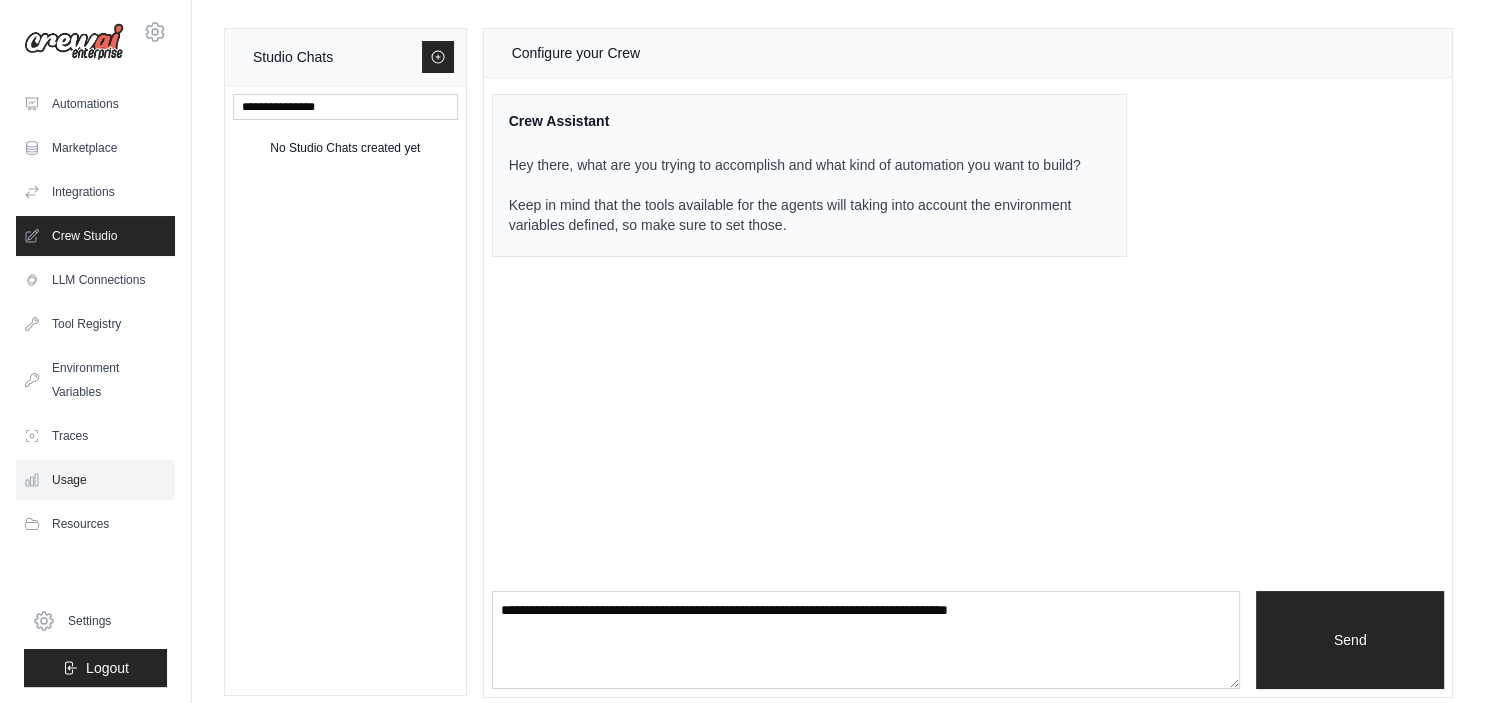 click on "Usage" at bounding box center (95, 480) 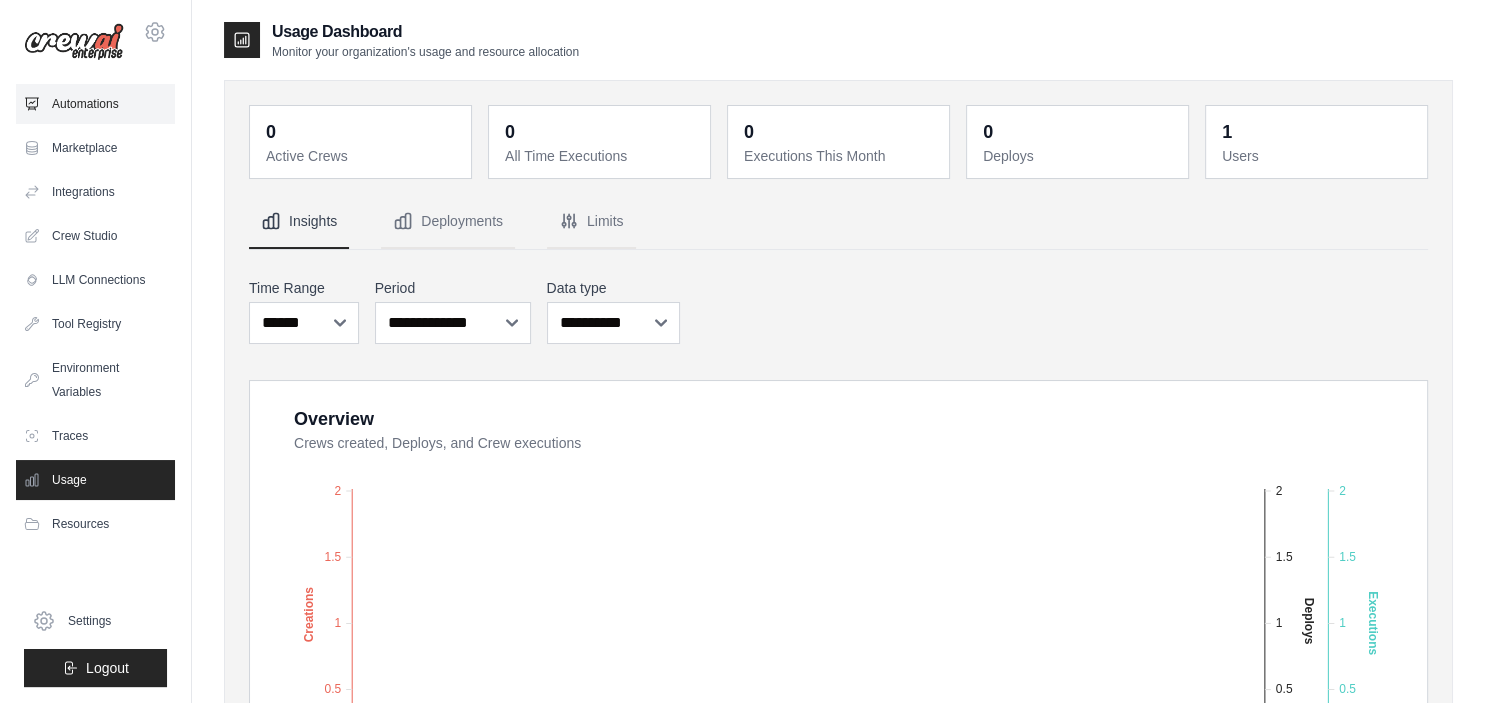 click on "Automations" at bounding box center (95, 104) 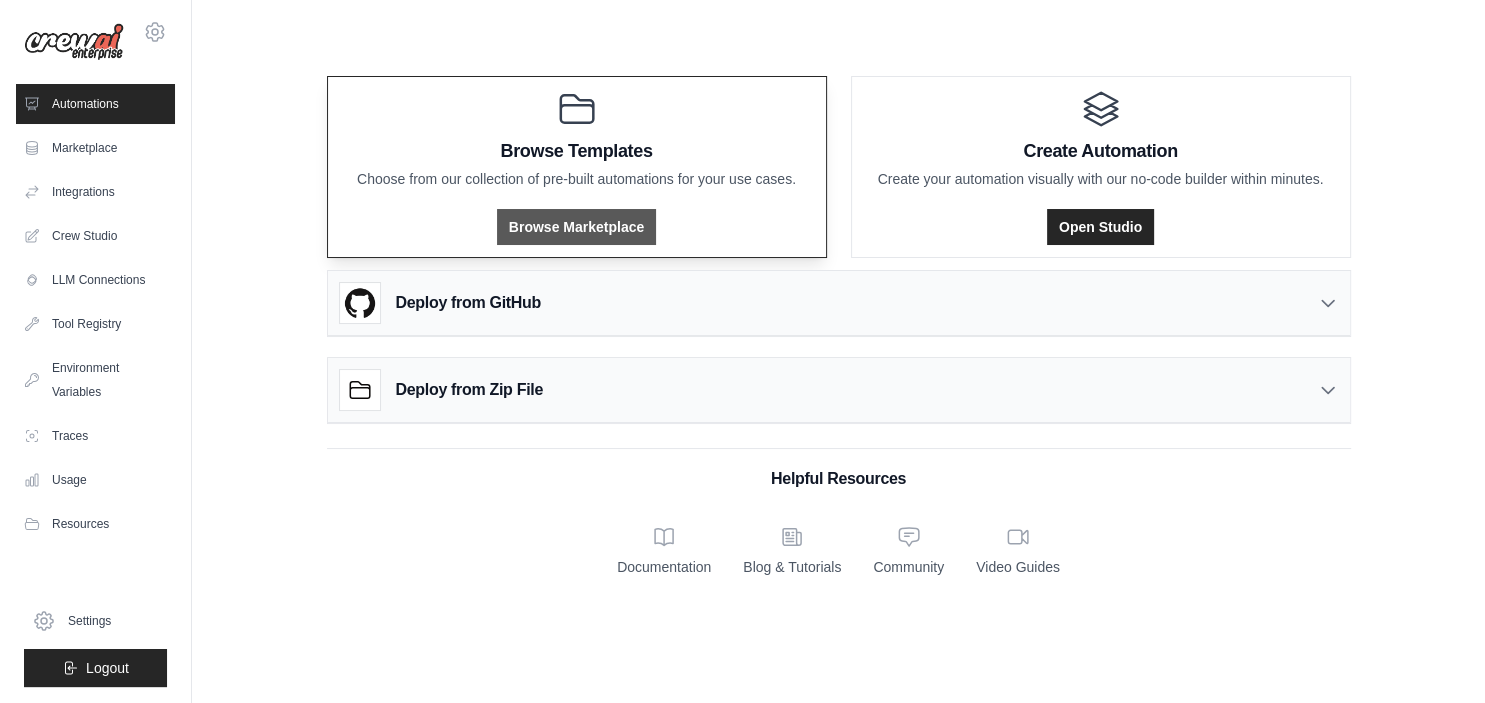 click on "Browse Marketplace" at bounding box center [576, 227] 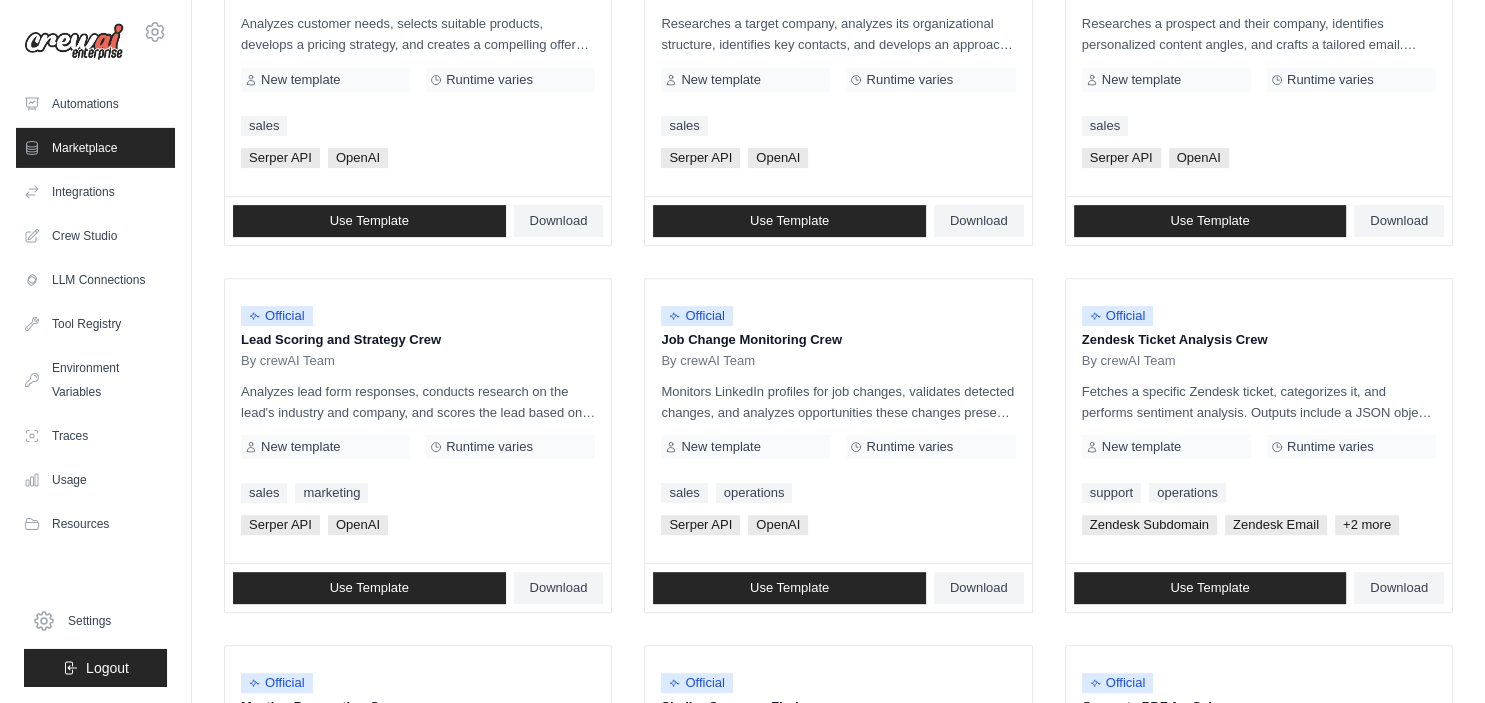 scroll, scrollTop: 910, scrollLeft: 0, axis: vertical 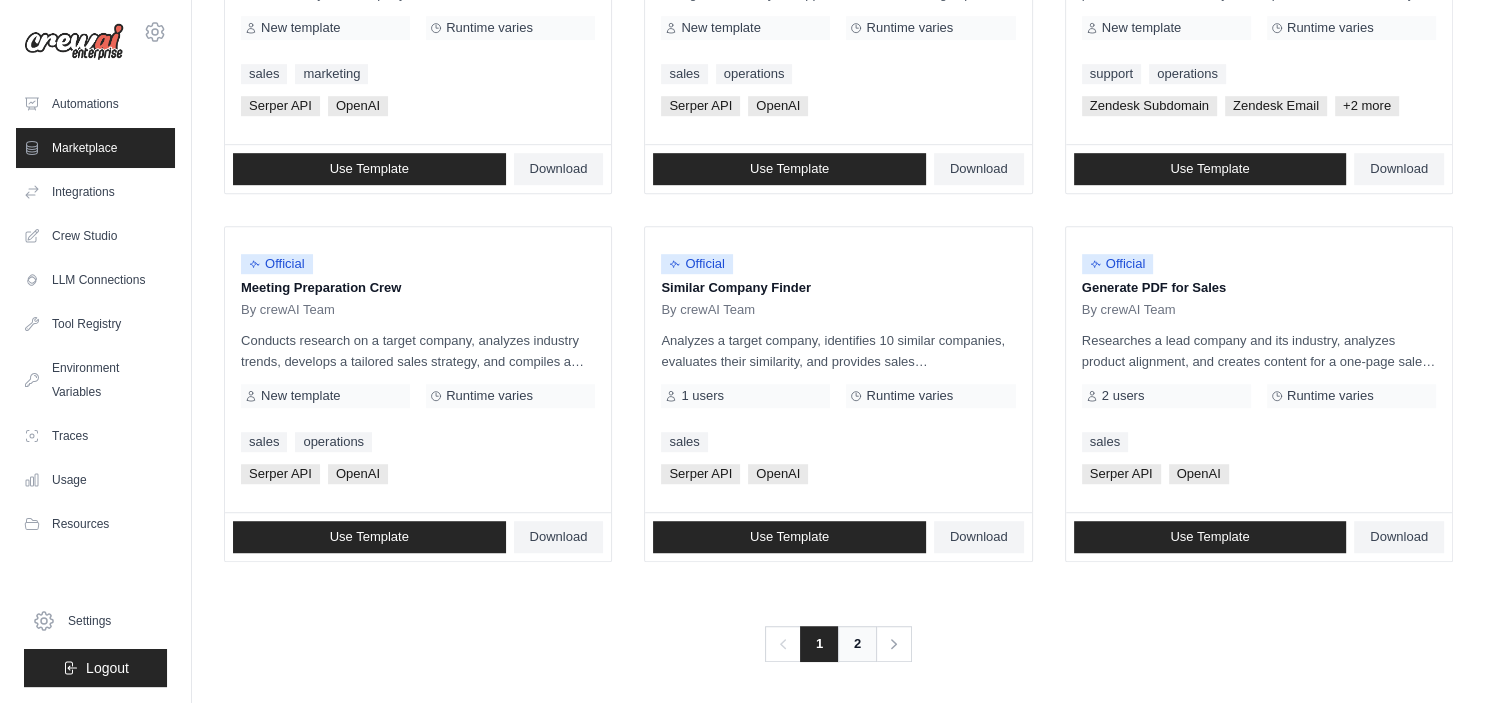 click on "2" at bounding box center [857, 644] 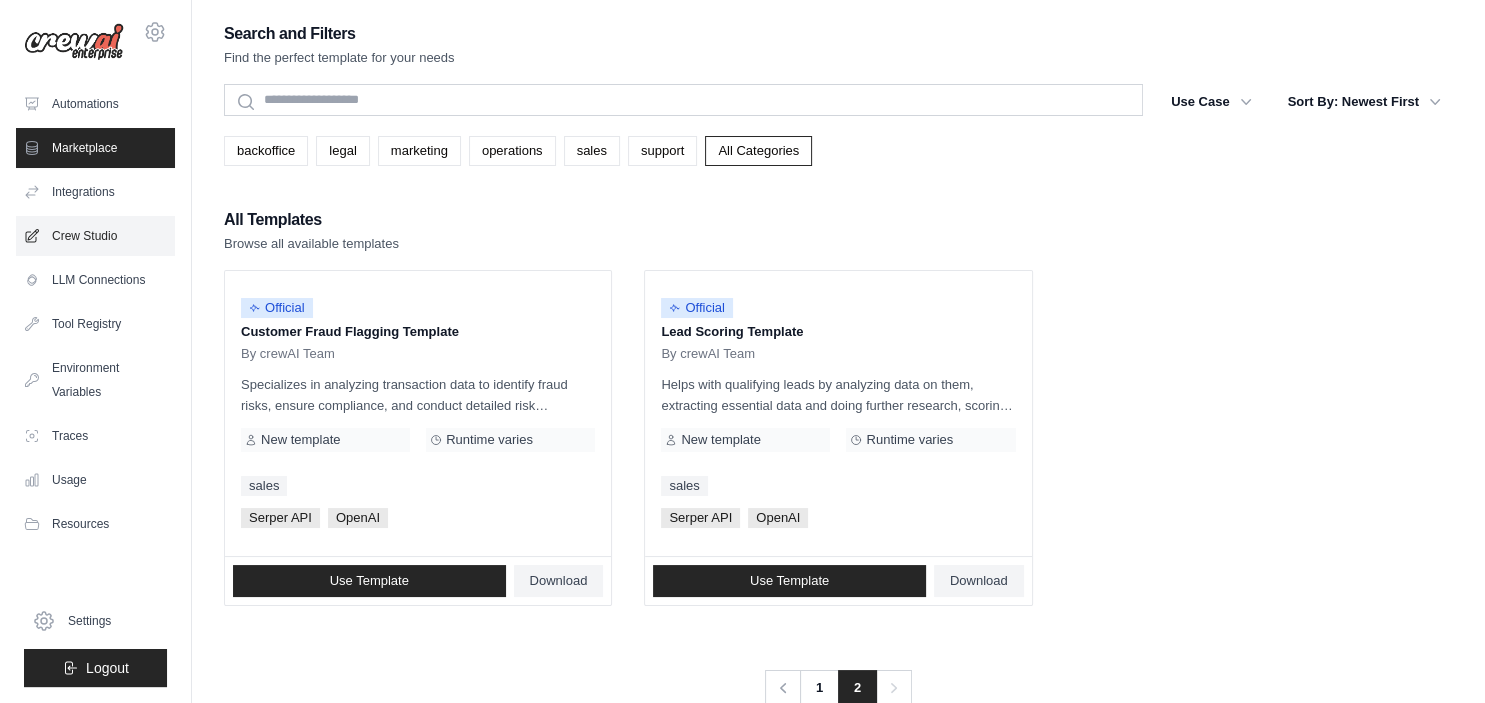 click on "Crew Studio" at bounding box center [95, 236] 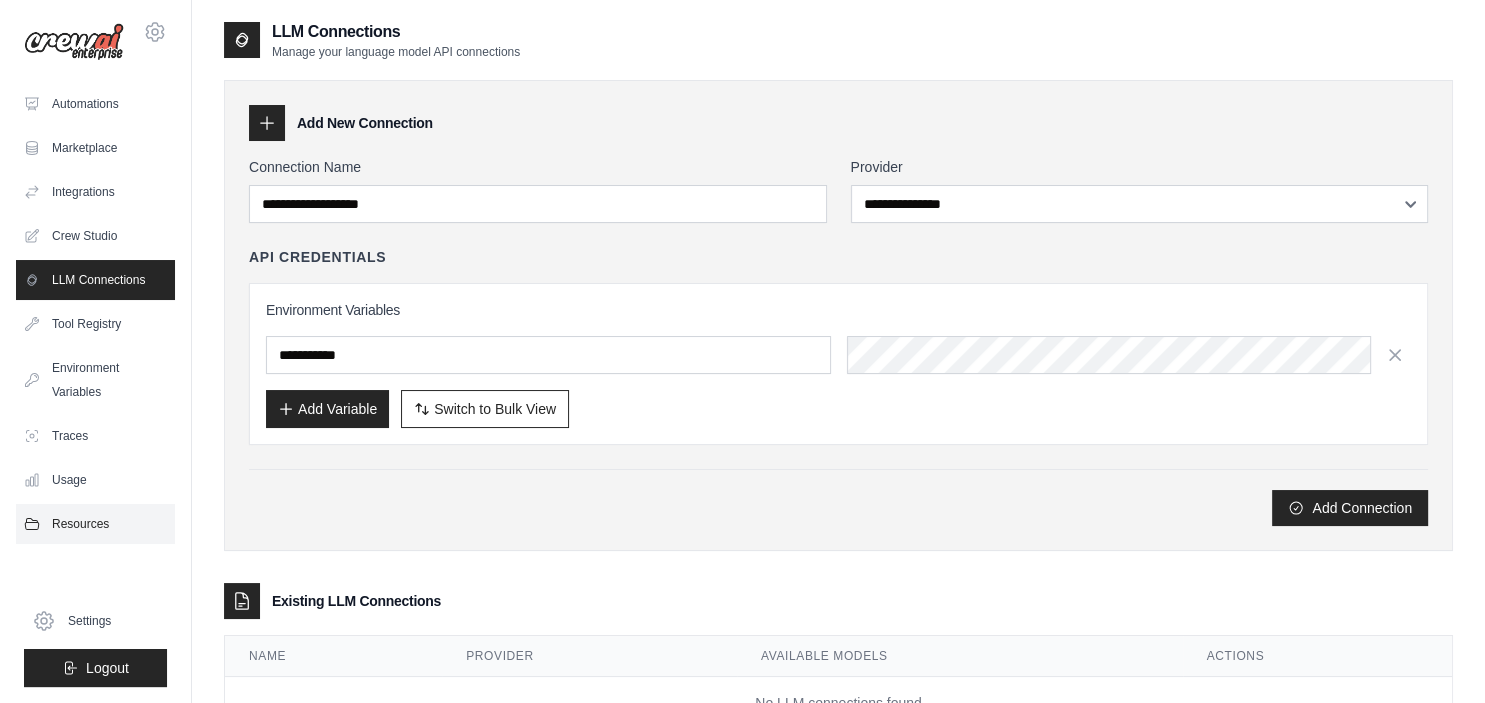 click on "Resources" at bounding box center [95, 524] 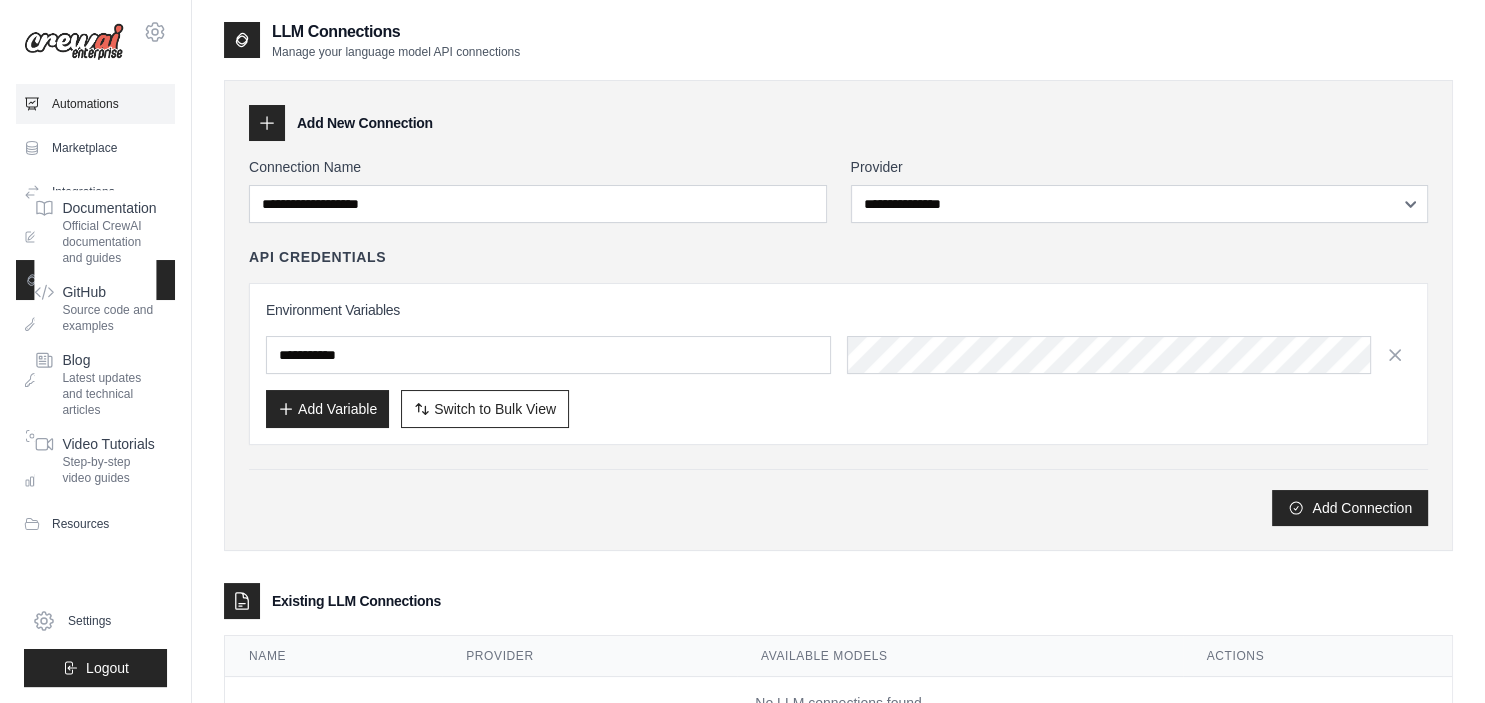 click on "Automations" at bounding box center (95, 104) 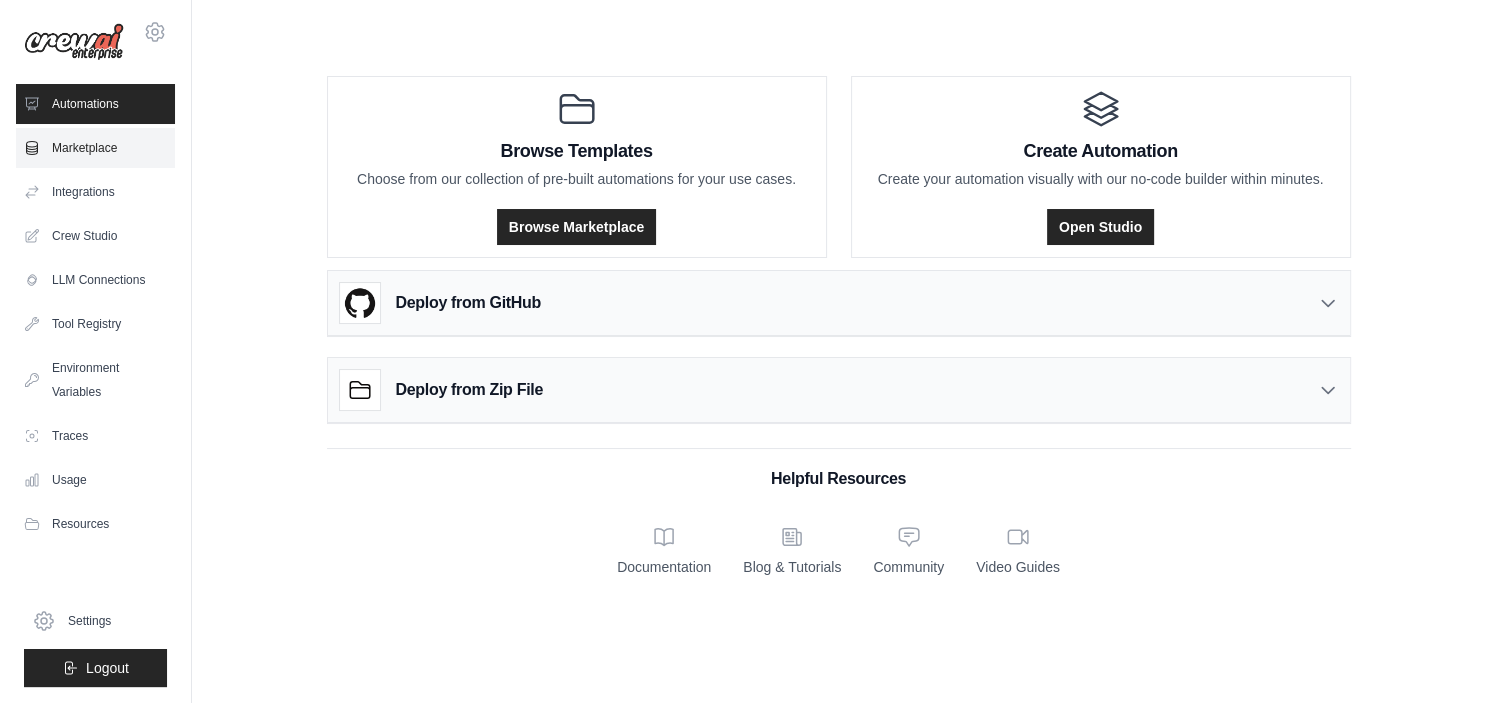 click on "Marketplace" at bounding box center [95, 148] 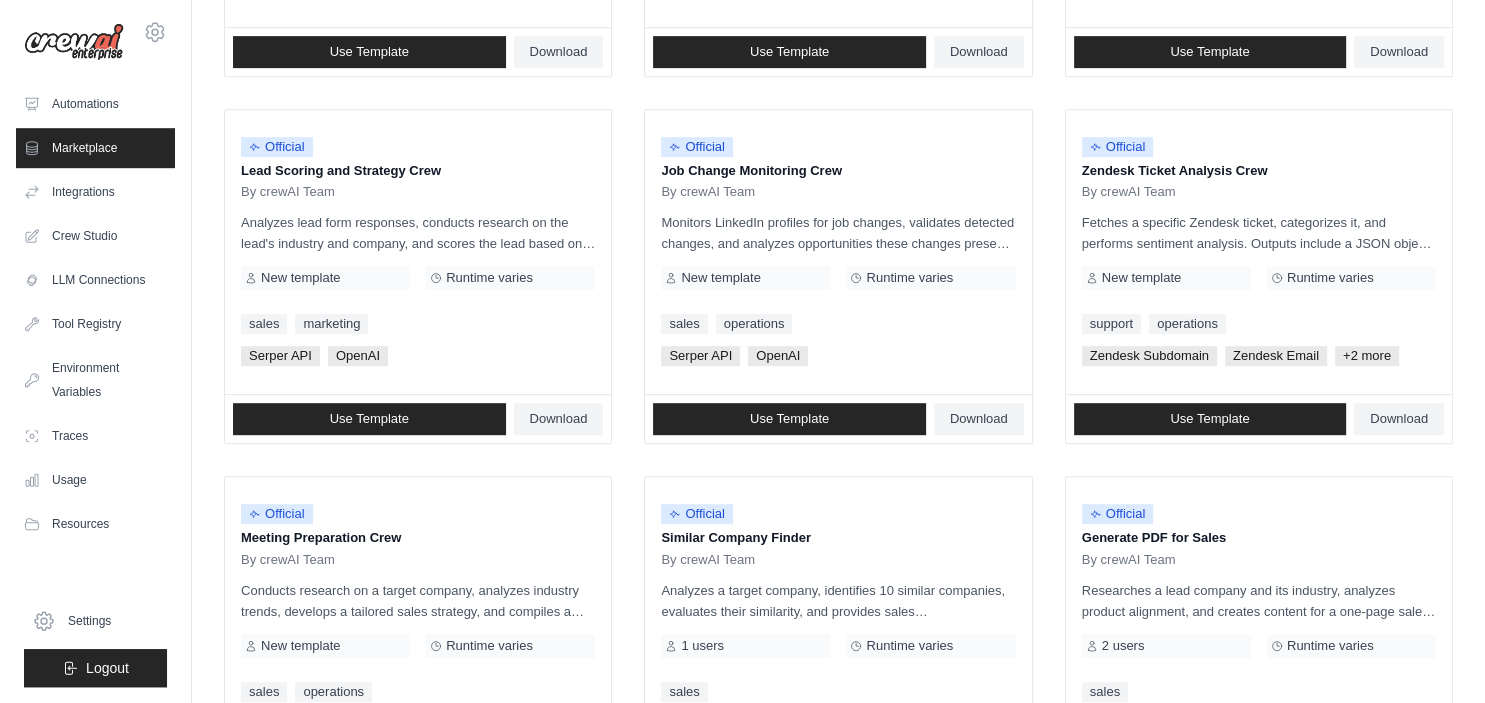 scroll, scrollTop: 899, scrollLeft: 0, axis: vertical 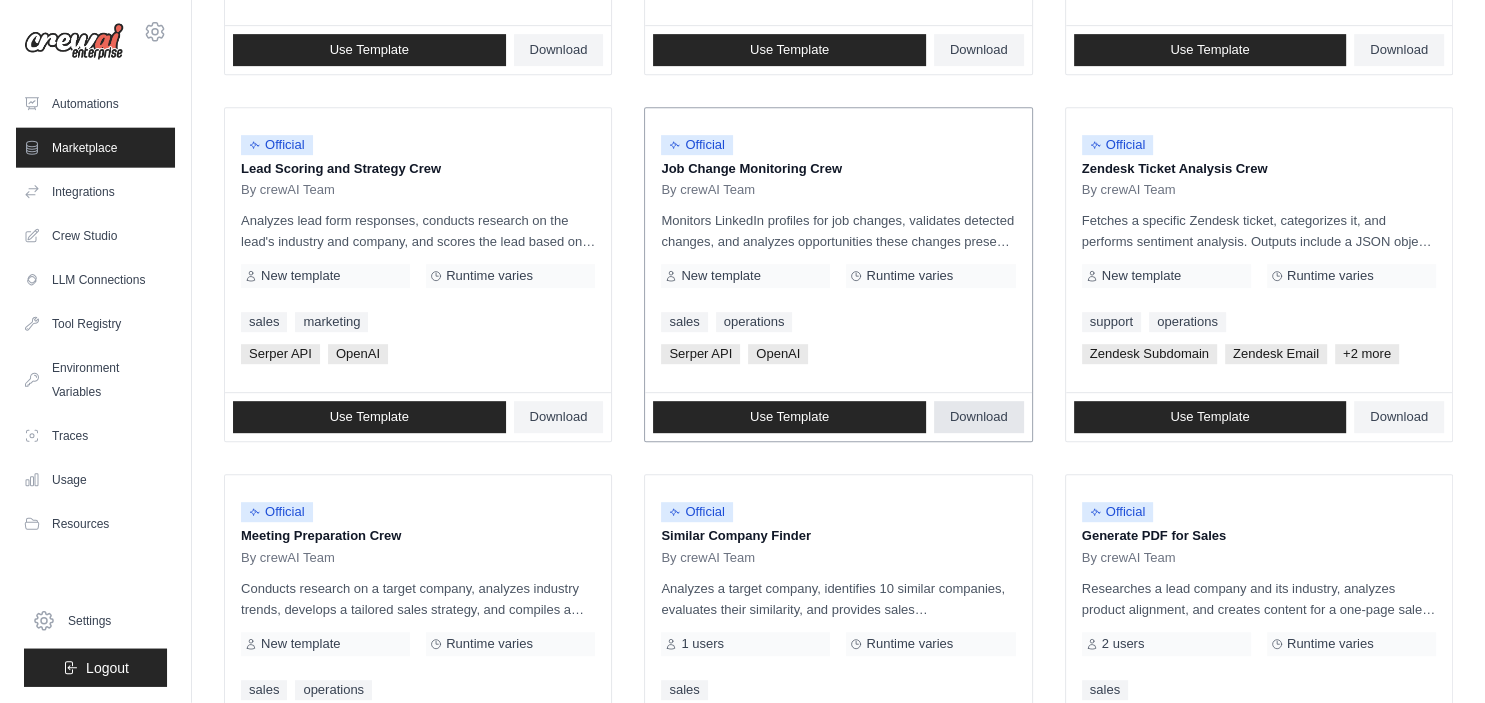 click on "Download" at bounding box center (979, 417) 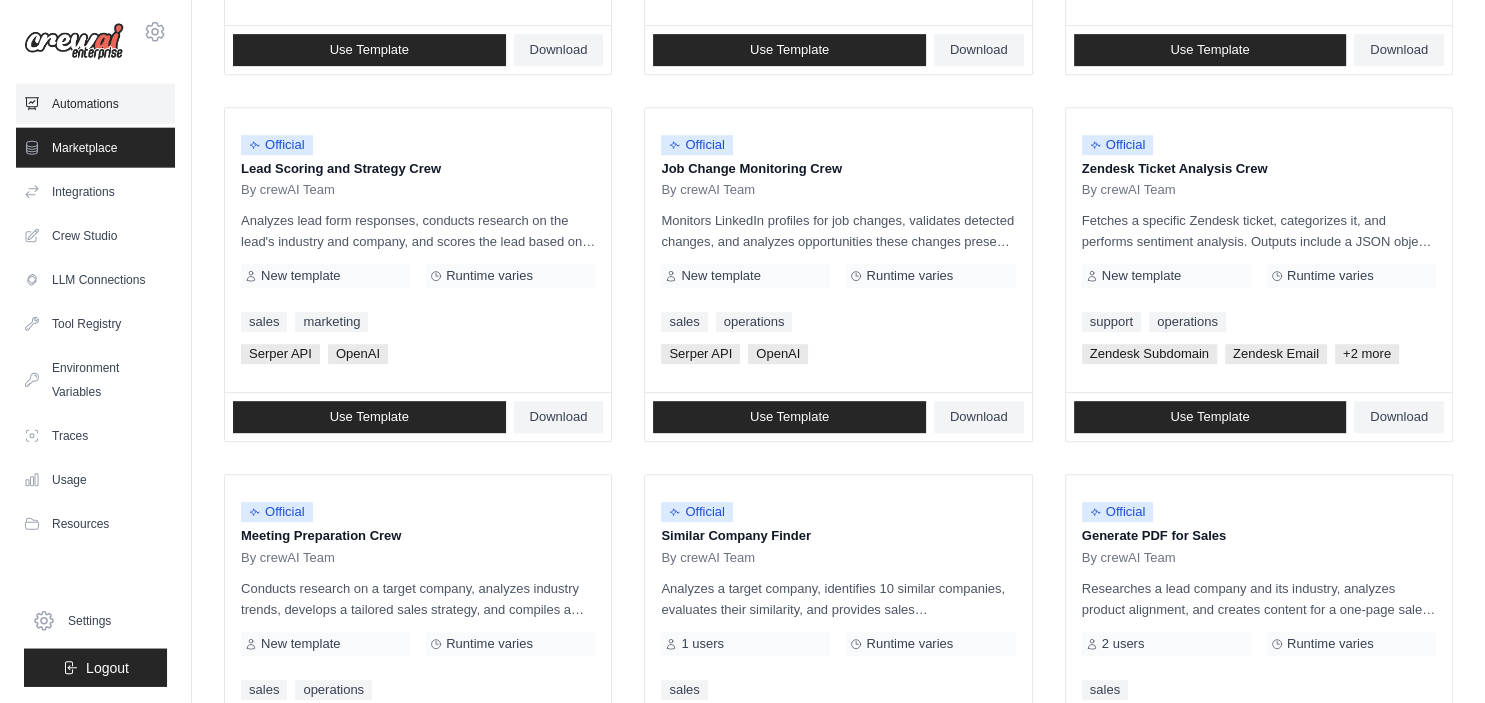 click on "Automations" at bounding box center [95, 104] 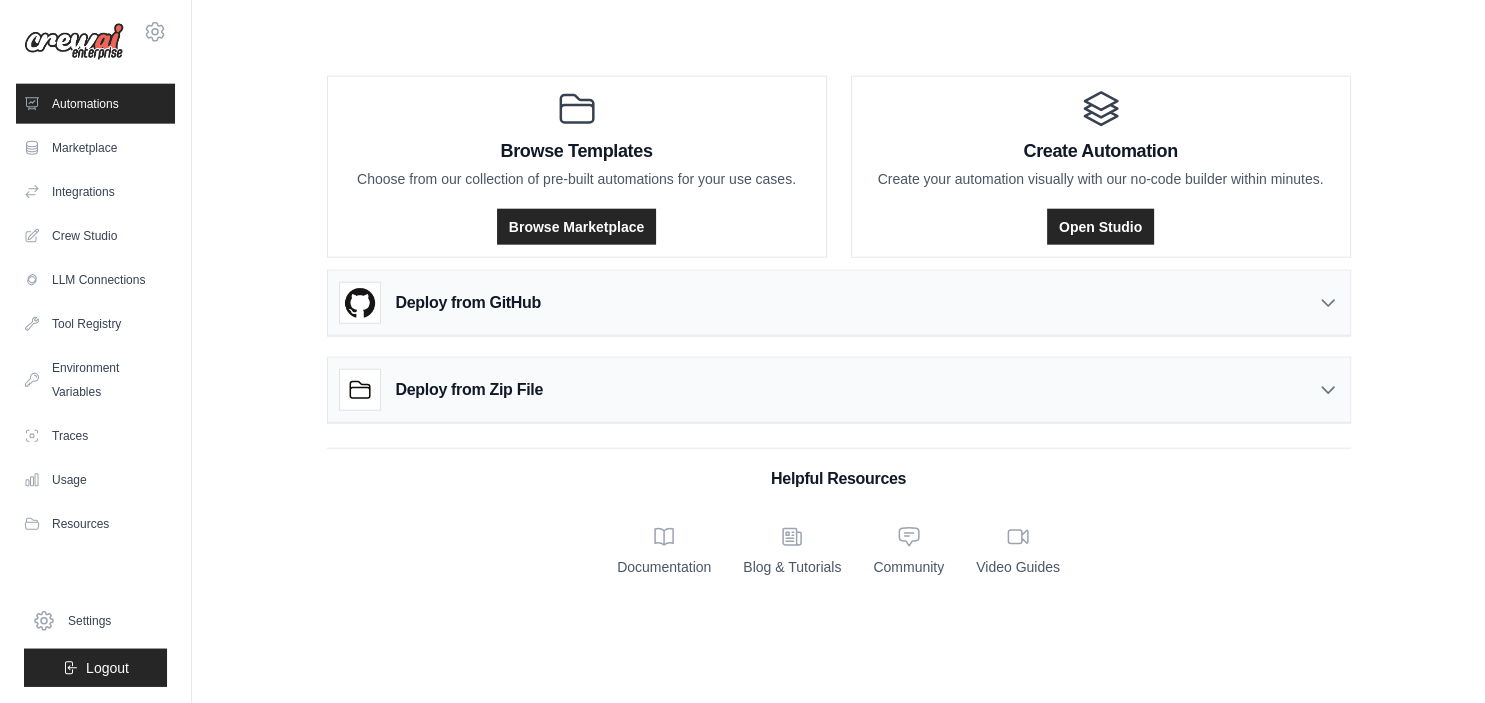 scroll, scrollTop: 0, scrollLeft: 0, axis: both 